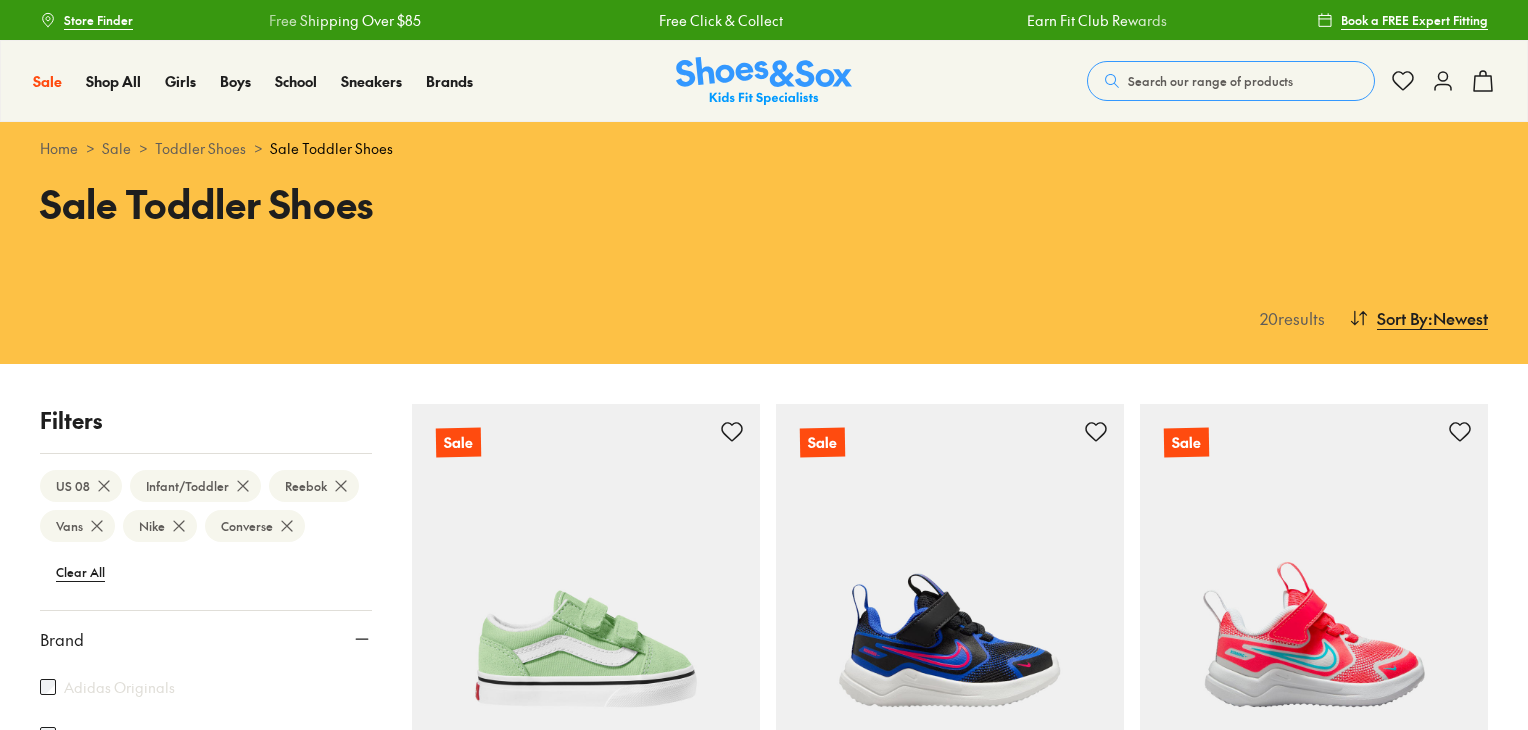 scroll, scrollTop: 1497, scrollLeft: 0, axis: vertical 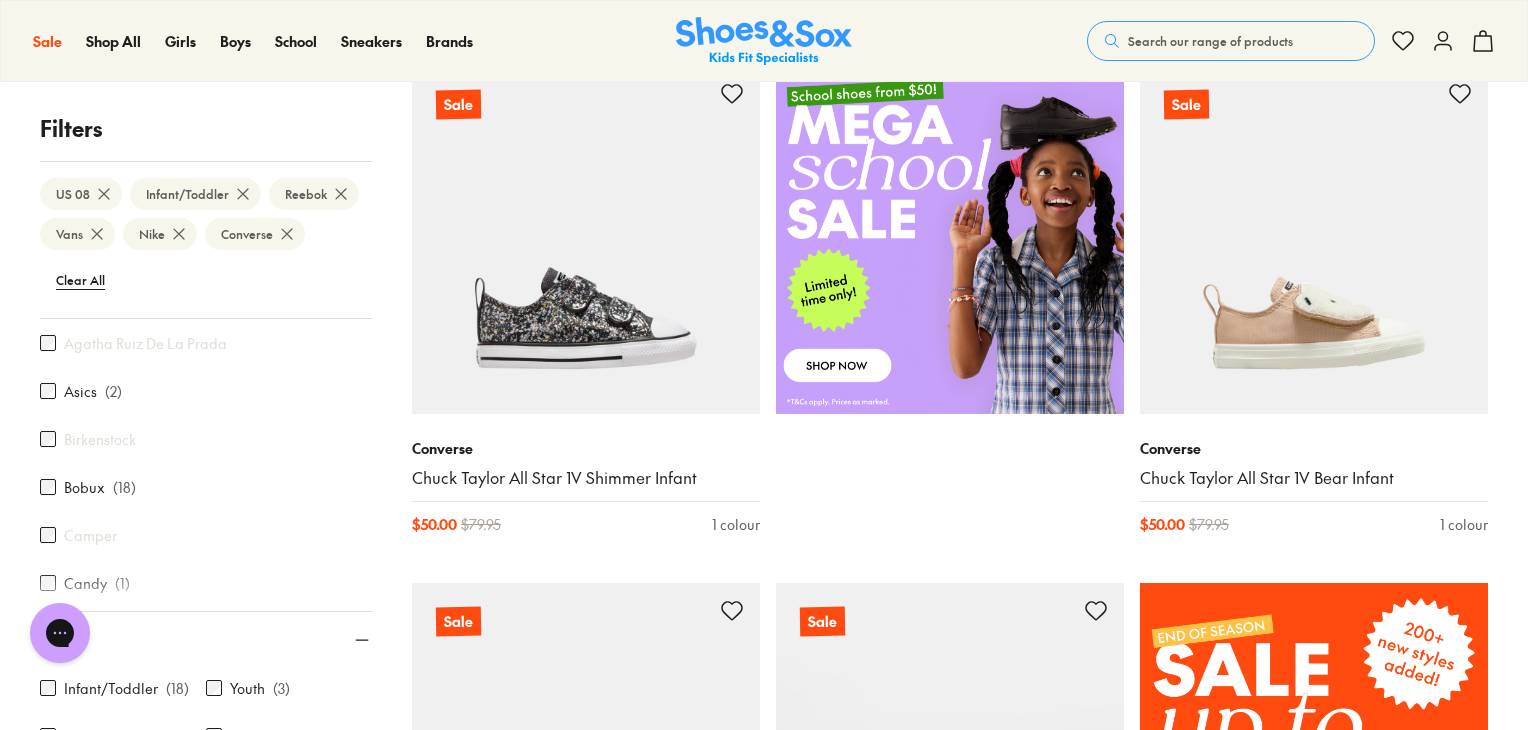 click 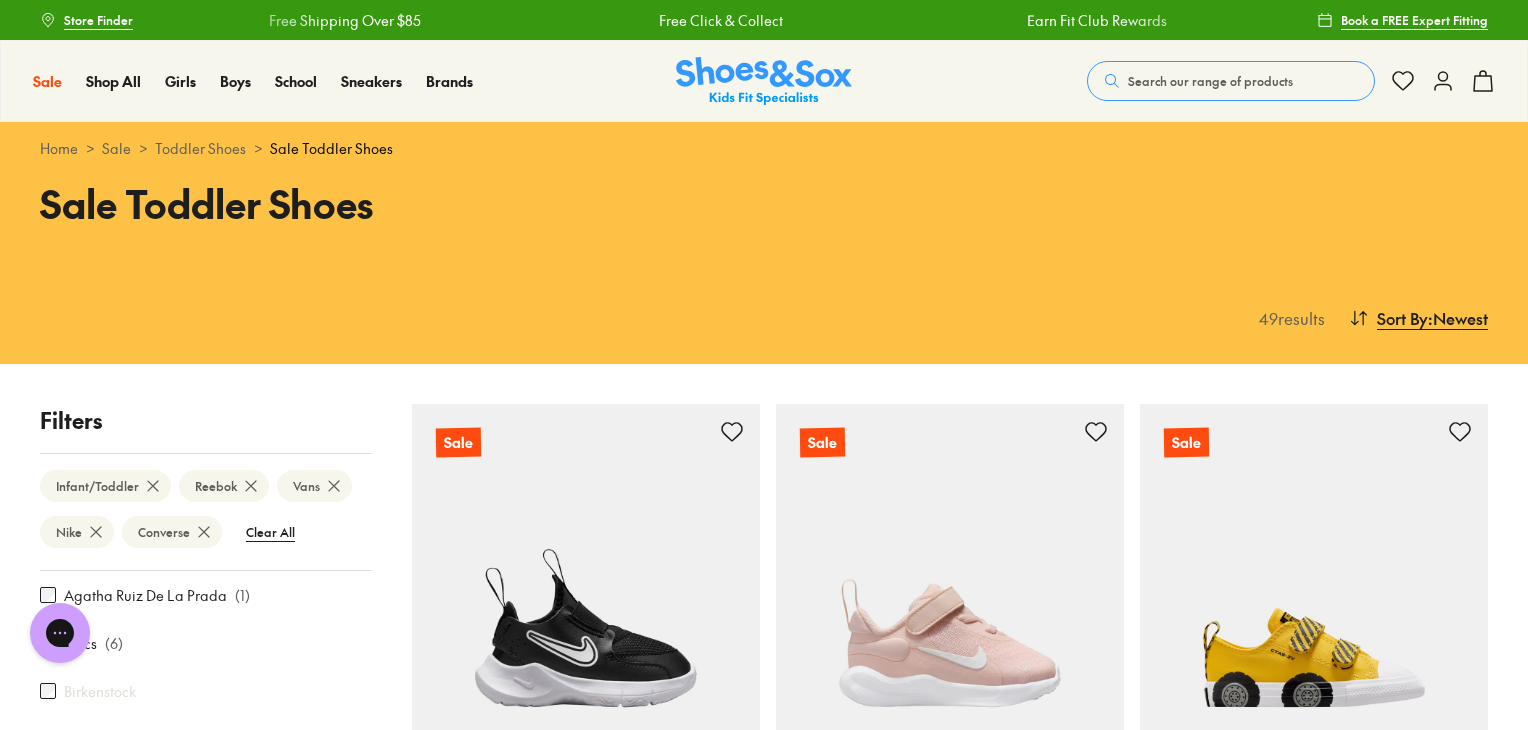scroll, scrollTop: 288, scrollLeft: 0, axis: vertical 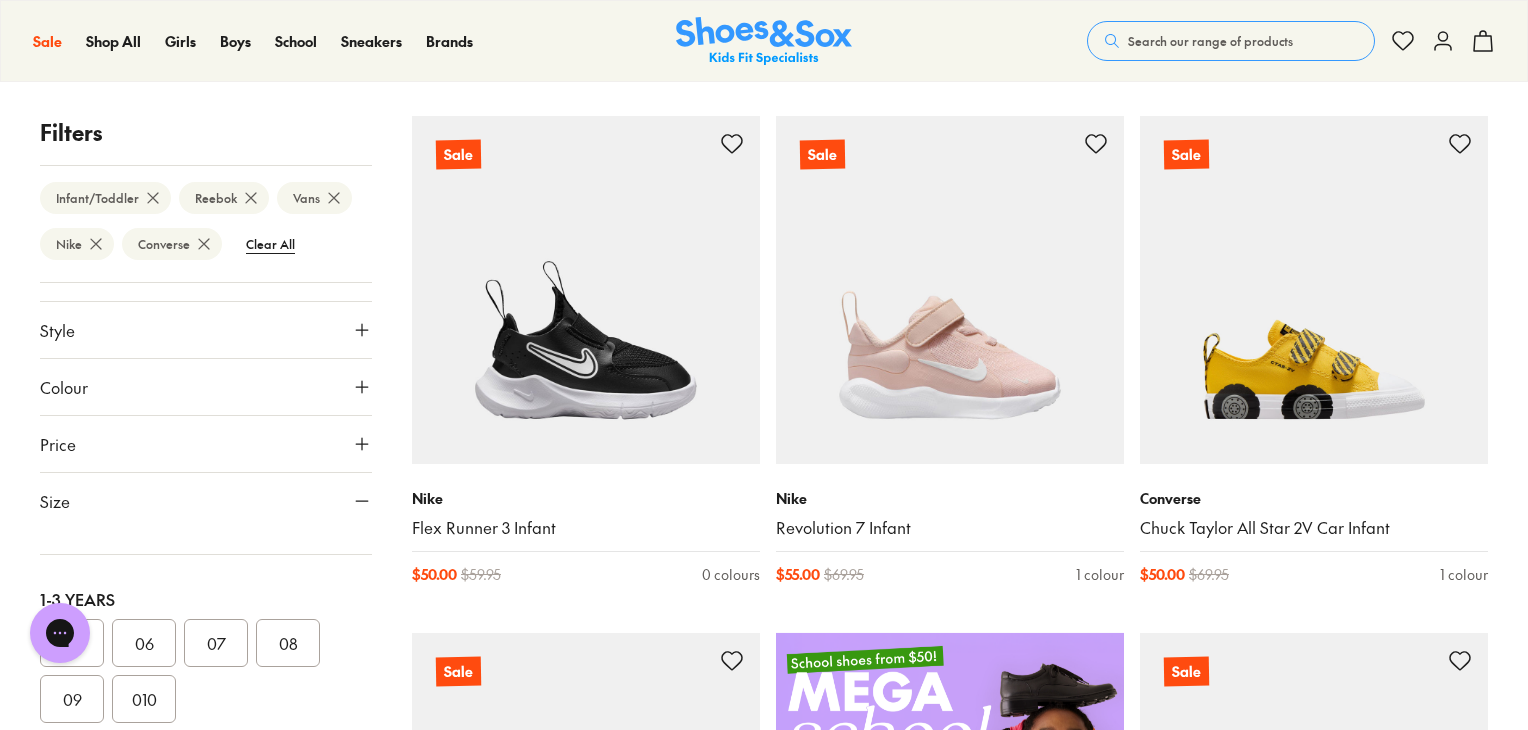 click on "Style" at bounding box center [206, 330] 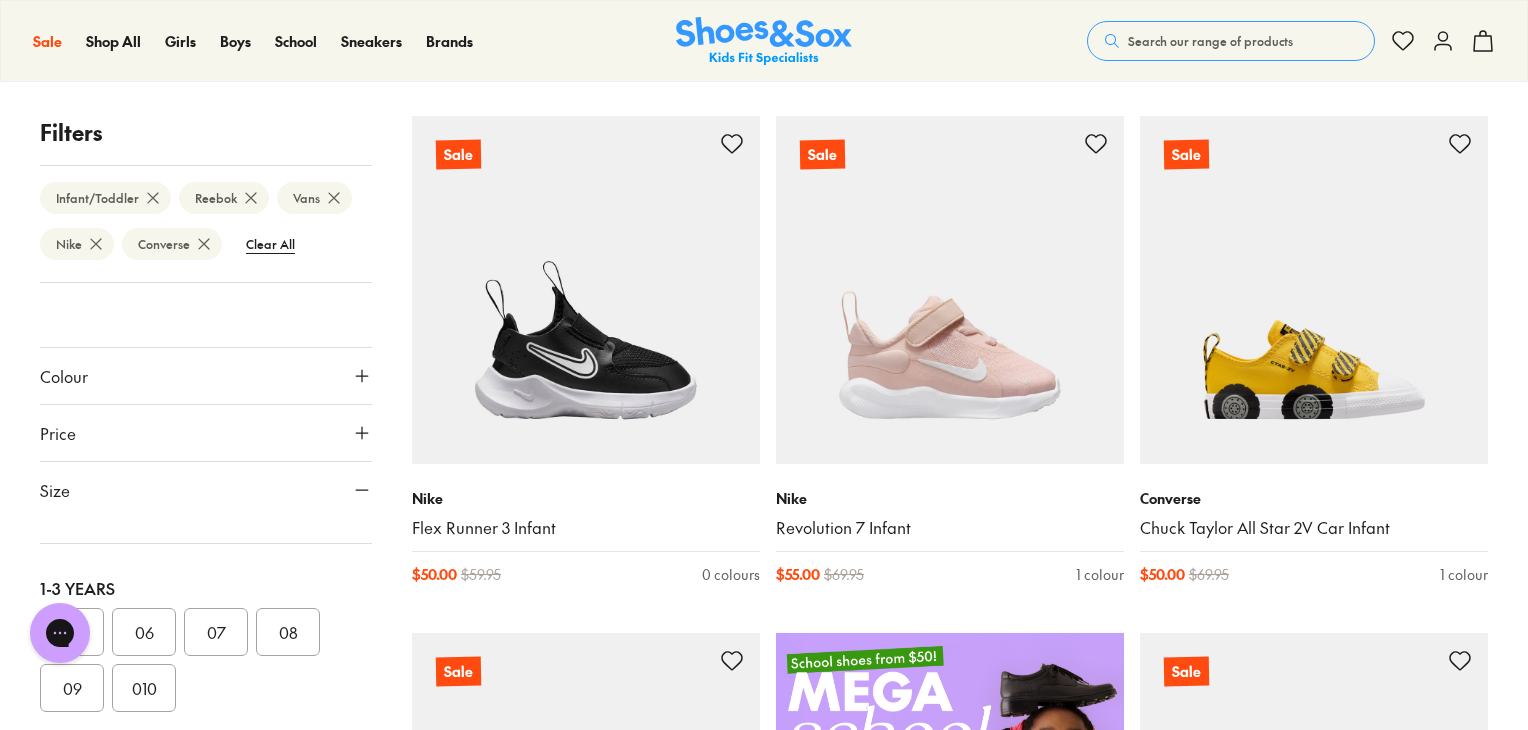 scroll, scrollTop: 1209, scrollLeft: 0, axis: vertical 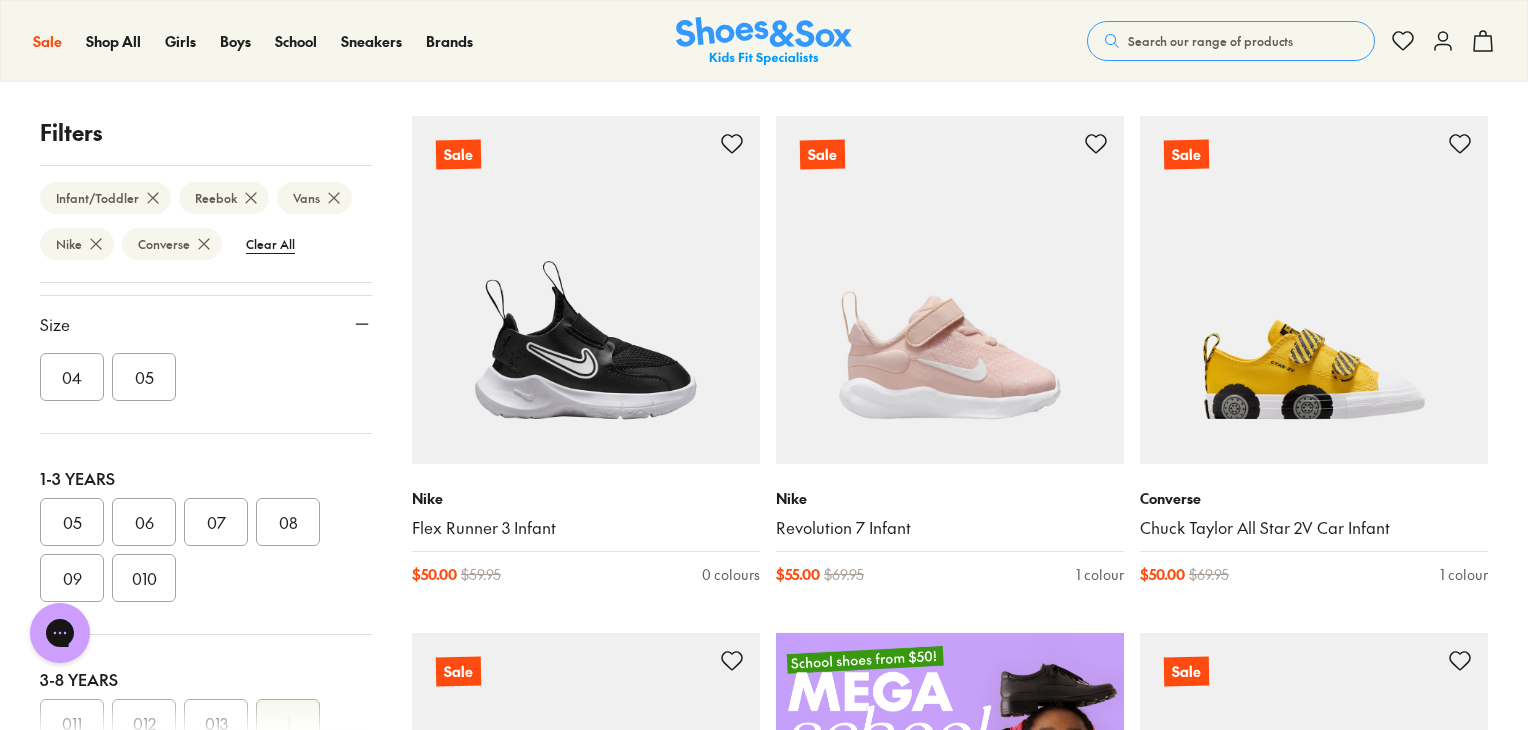 click on "05" at bounding box center (72, 522) 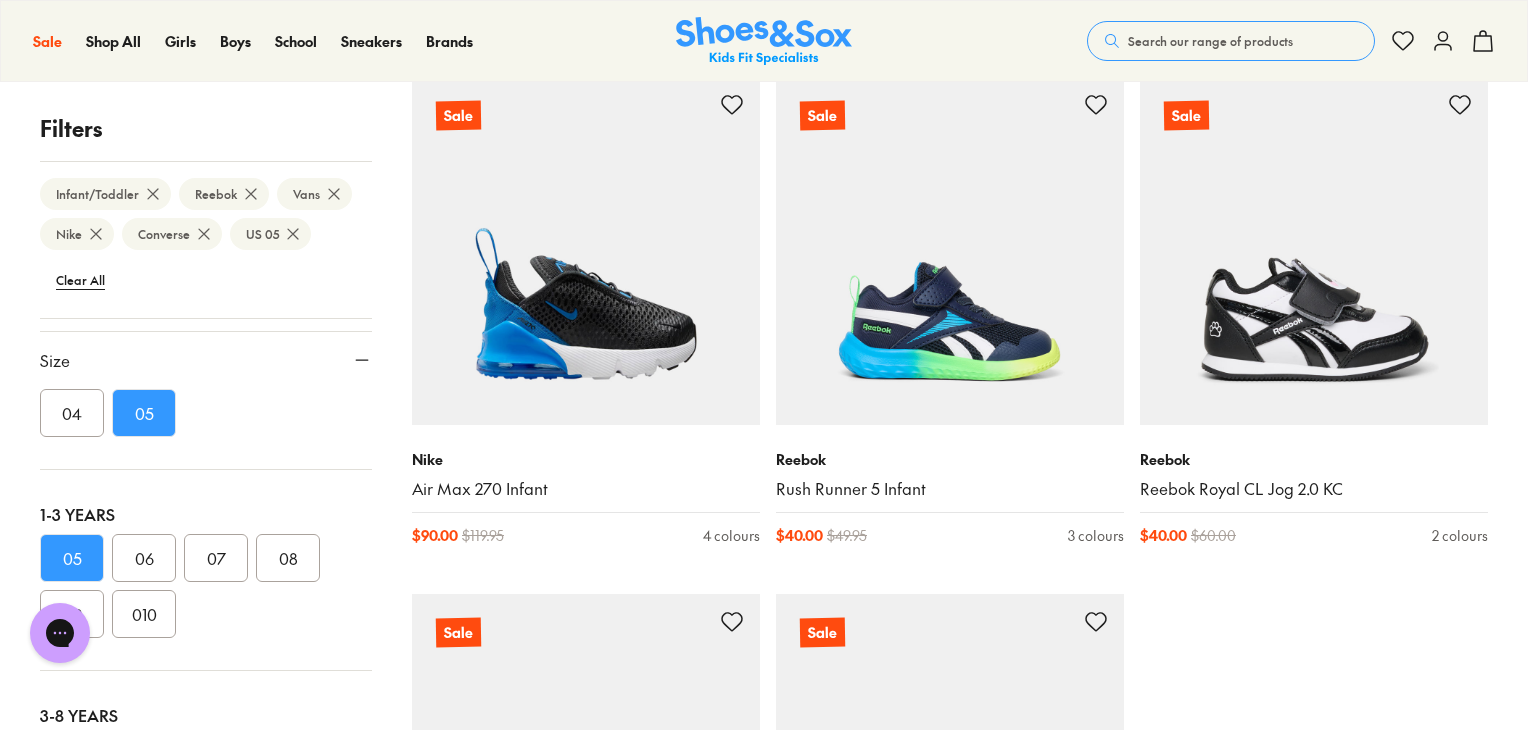 scroll, scrollTop: 4980, scrollLeft: 0, axis: vertical 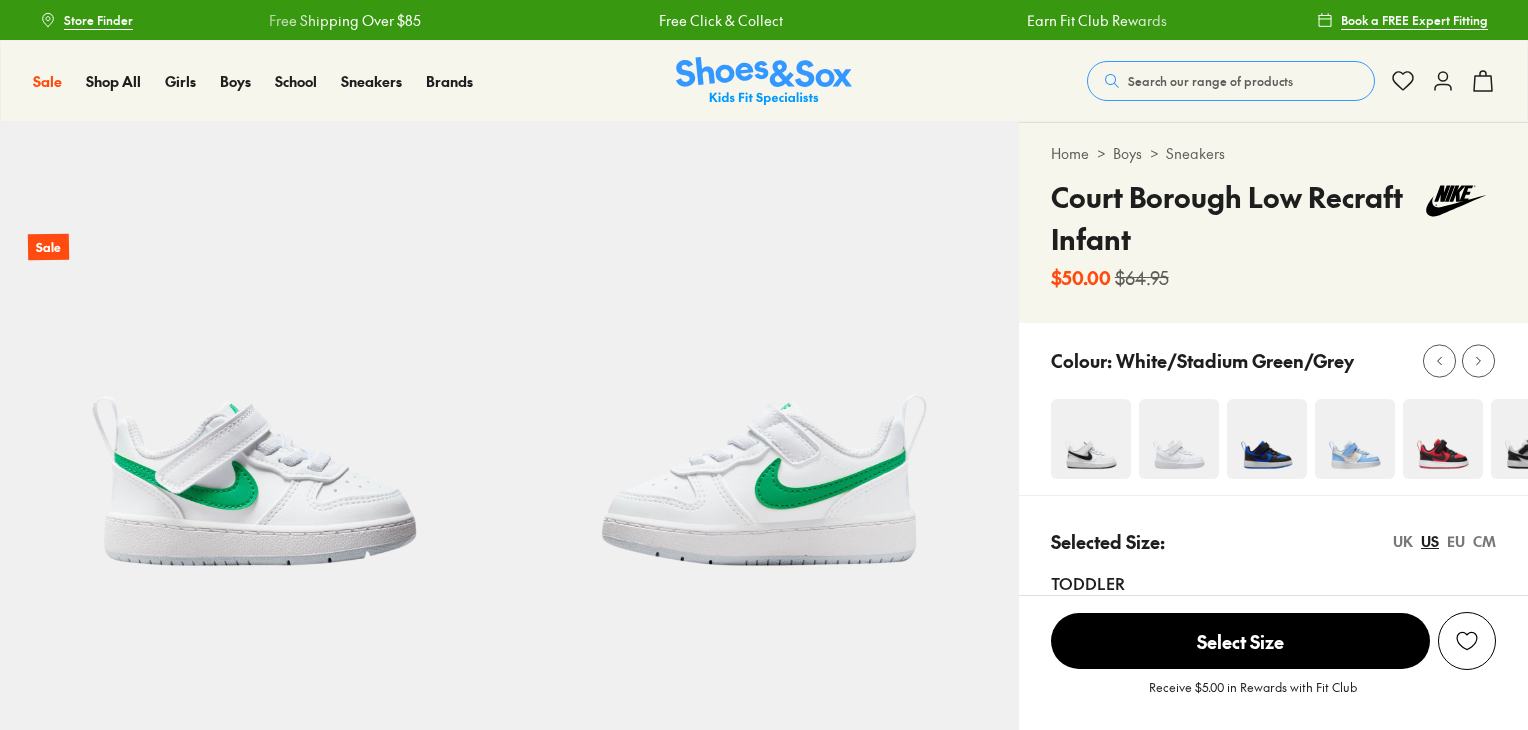 select on "*" 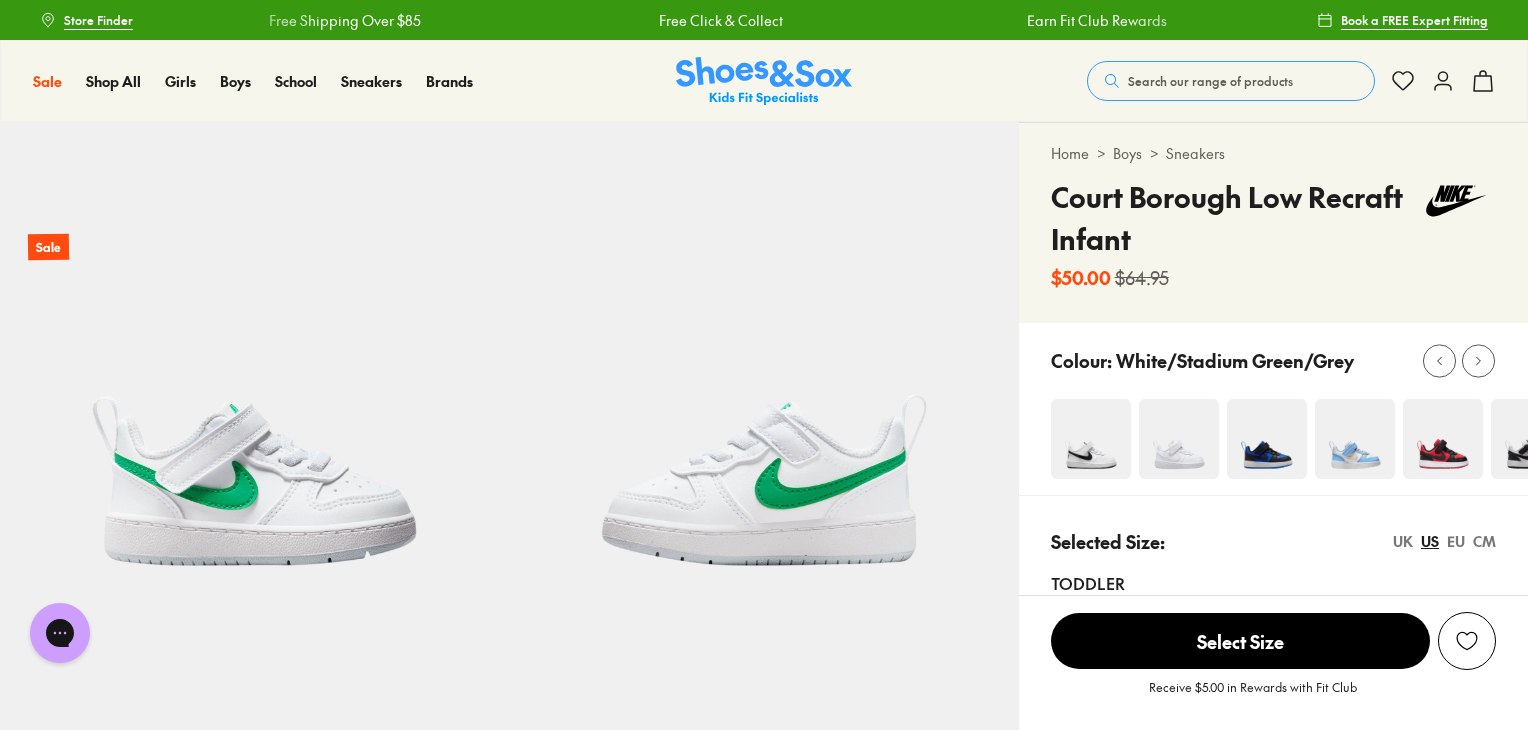 scroll, scrollTop: 0, scrollLeft: 0, axis: both 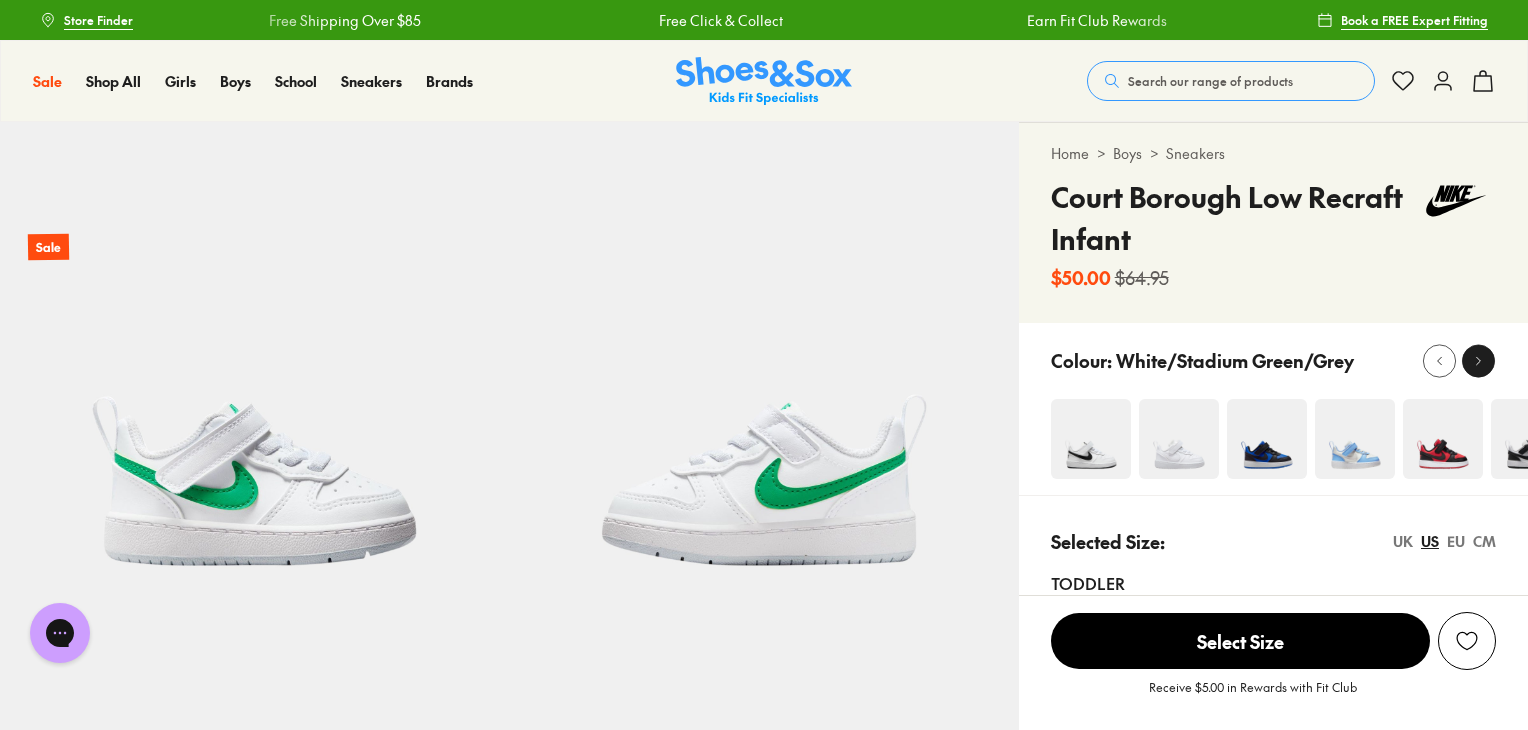 click 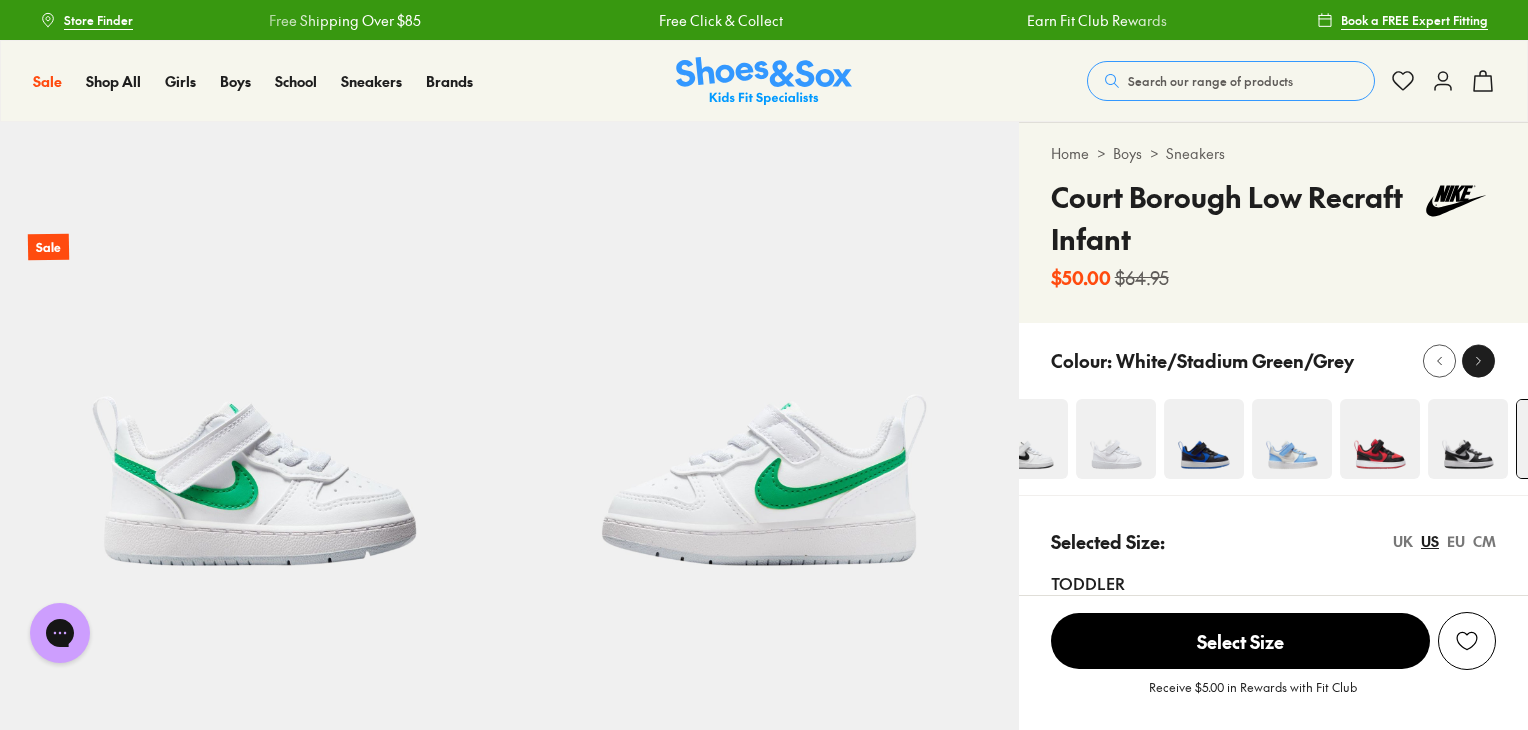 click 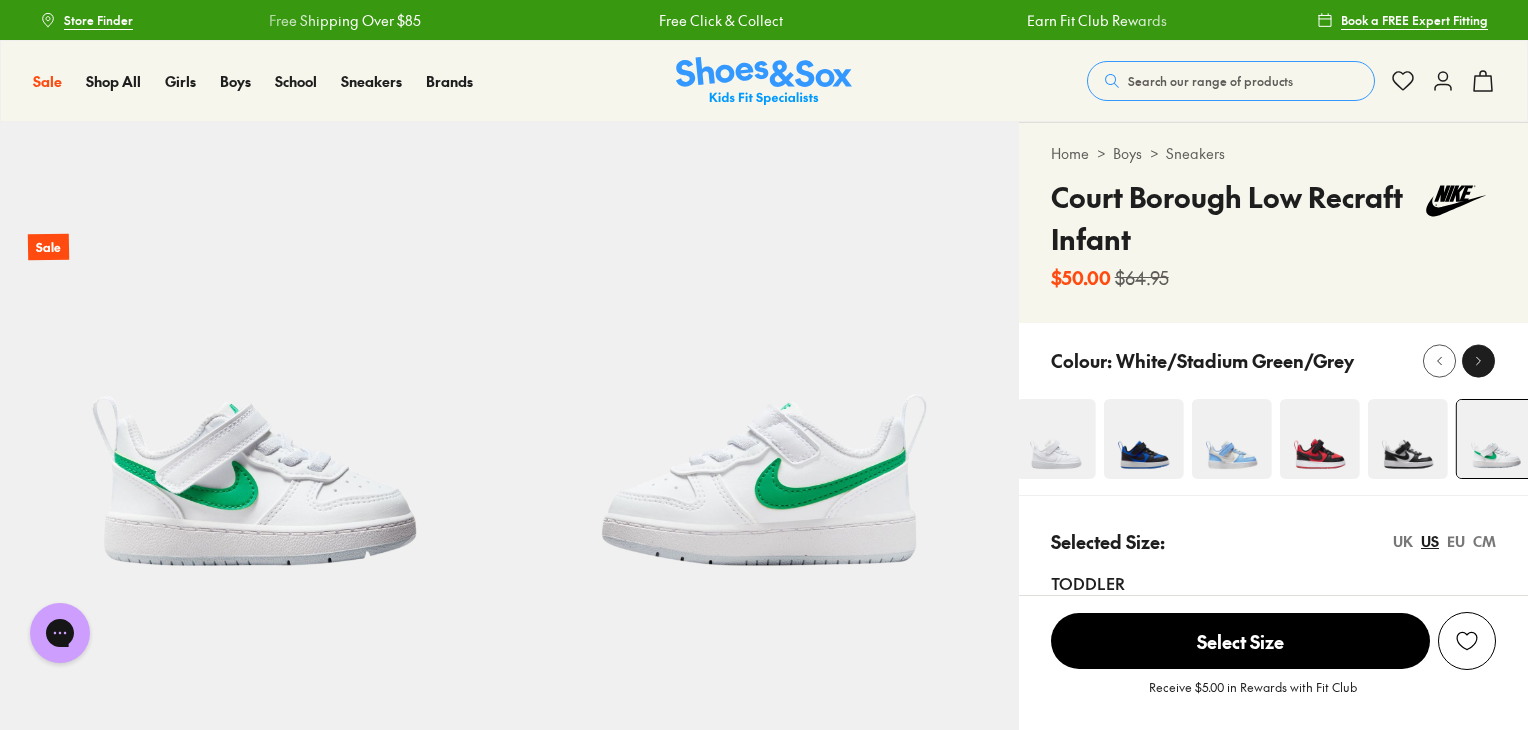 click 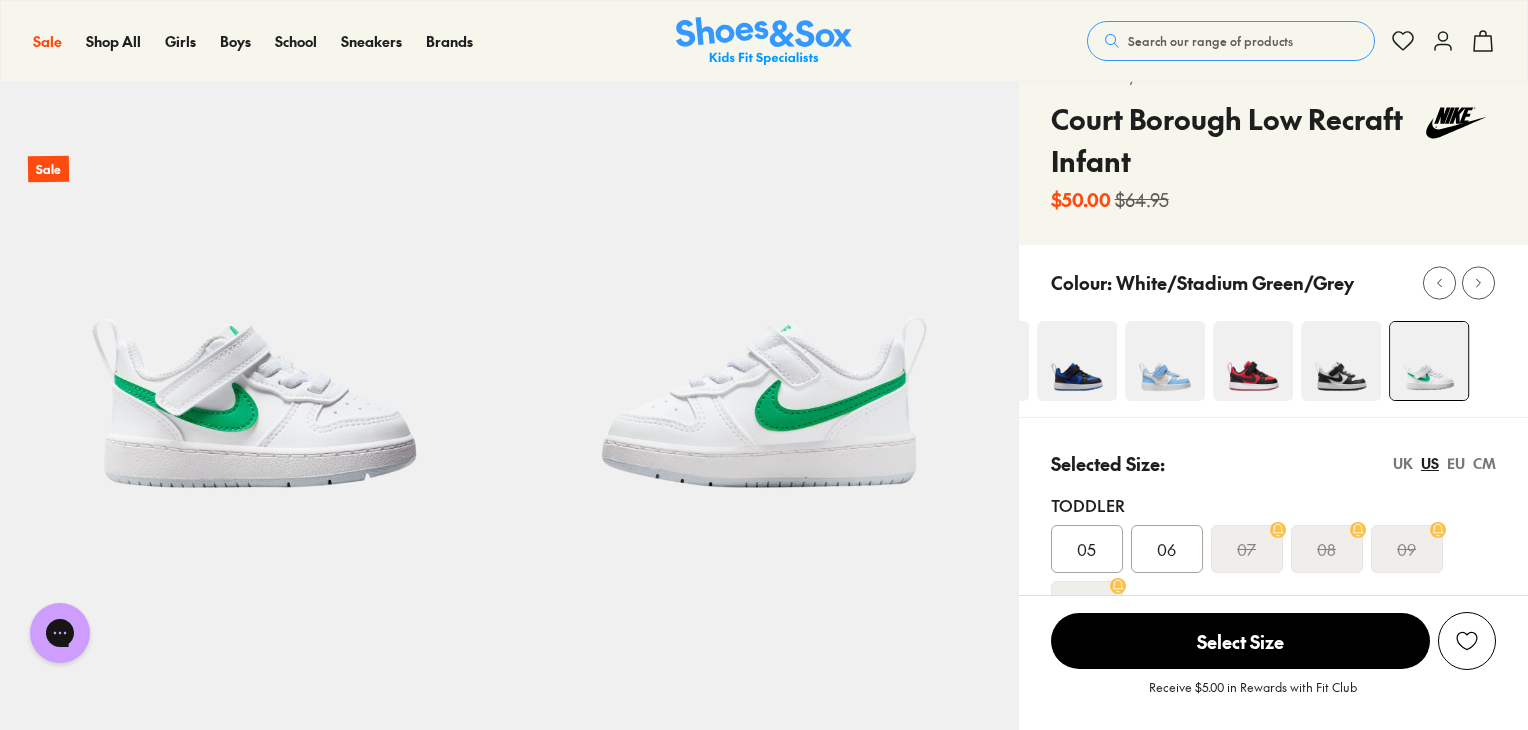 scroll, scrollTop: 79, scrollLeft: 0, axis: vertical 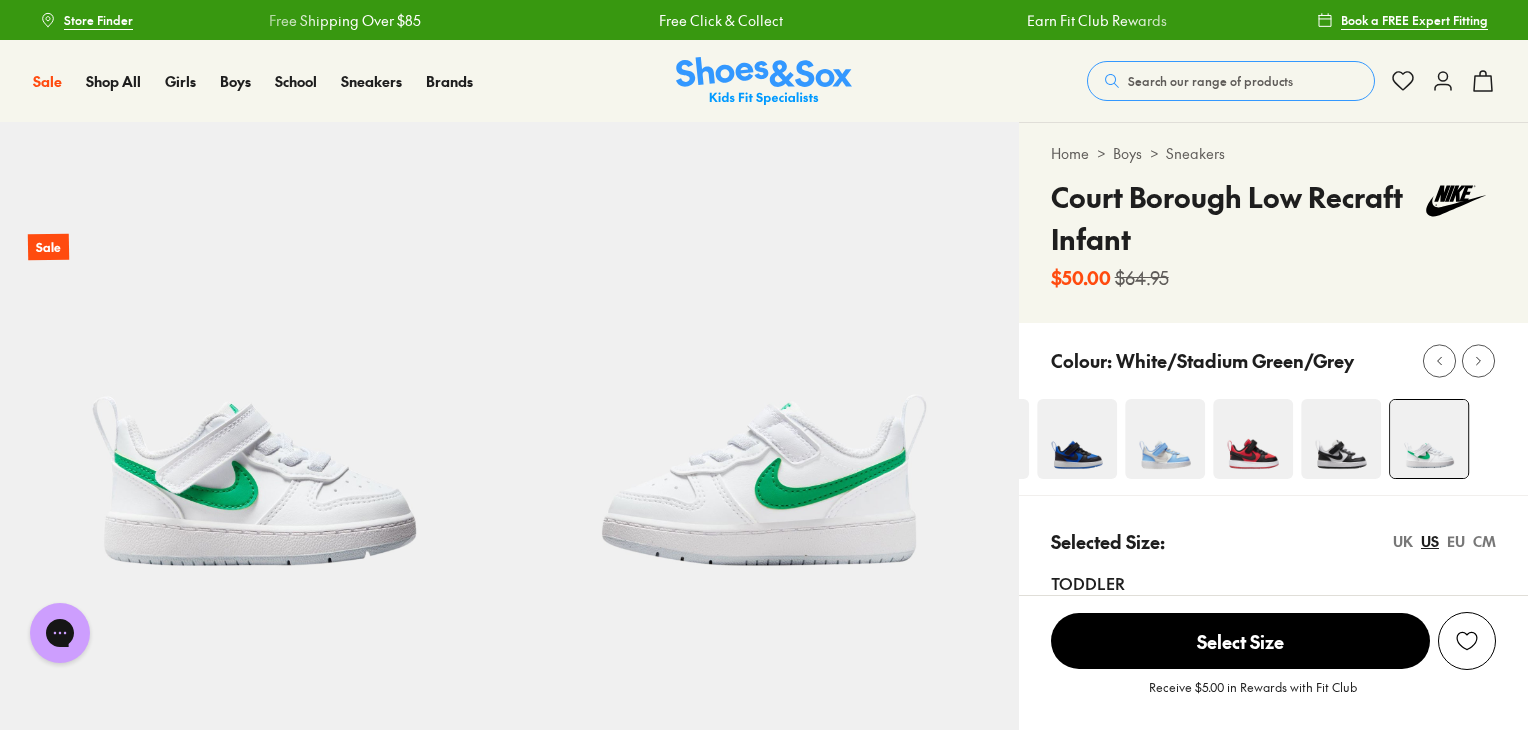 click on "Search our range of products" at bounding box center (1210, 81) 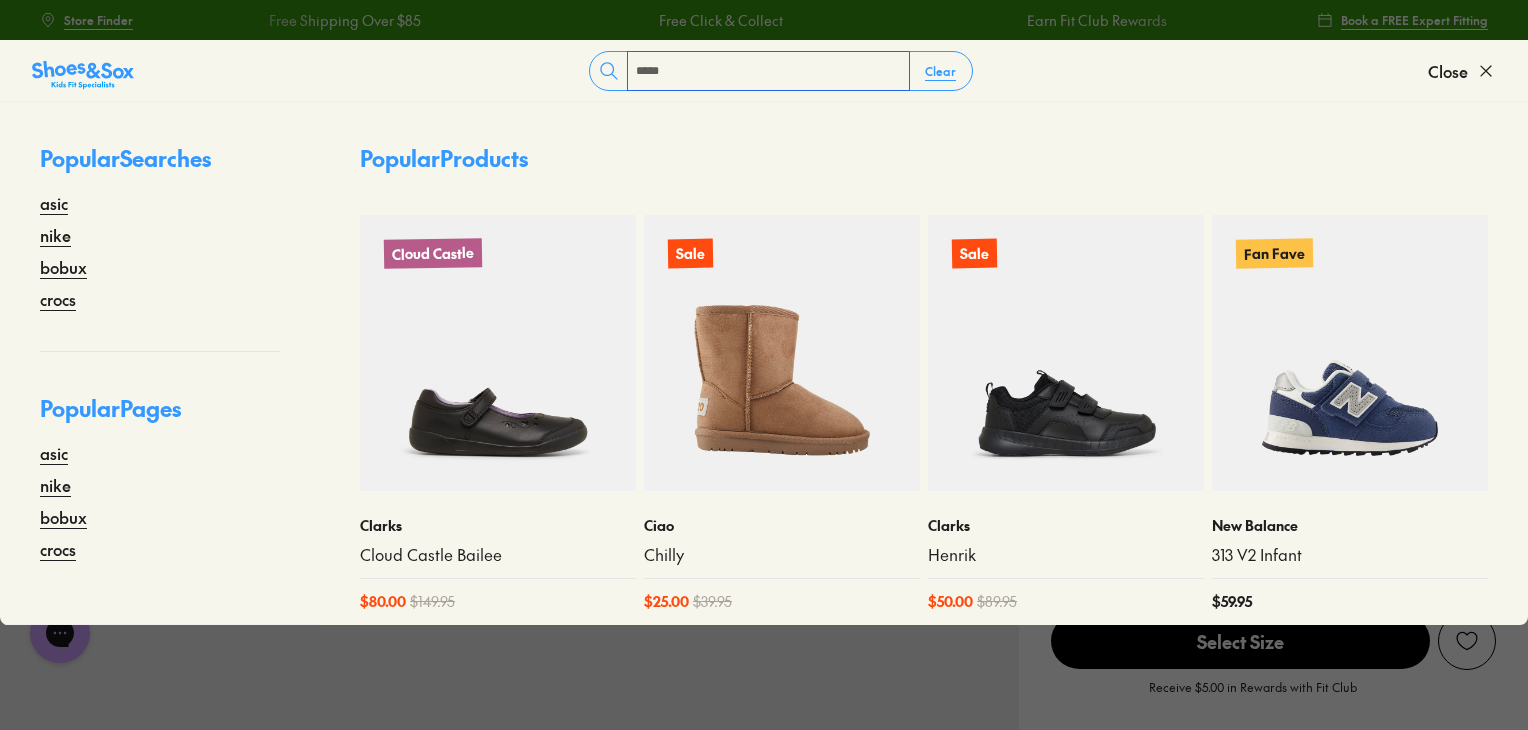 type on "*****" 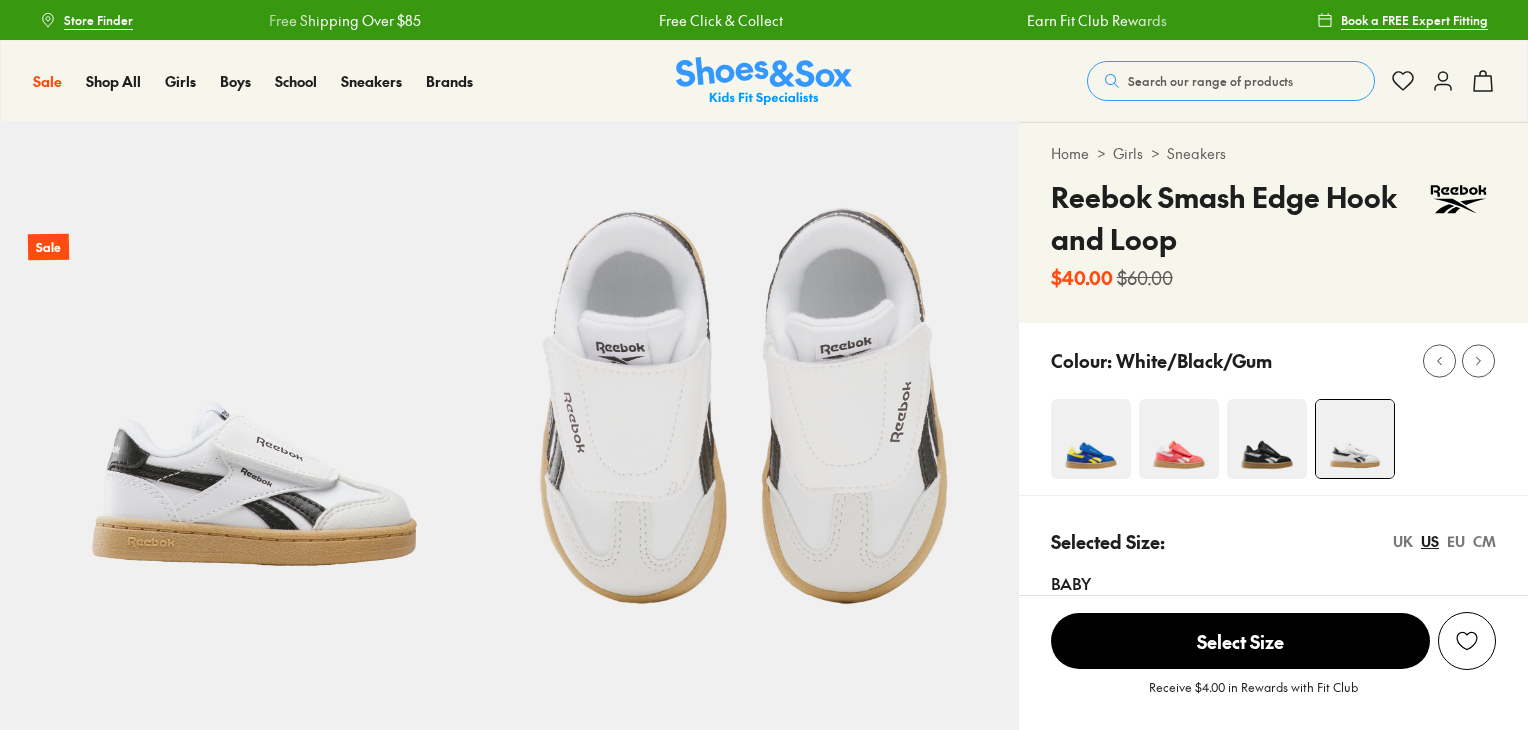 scroll, scrollTop: 0, scrollLeft: 0, axis: both 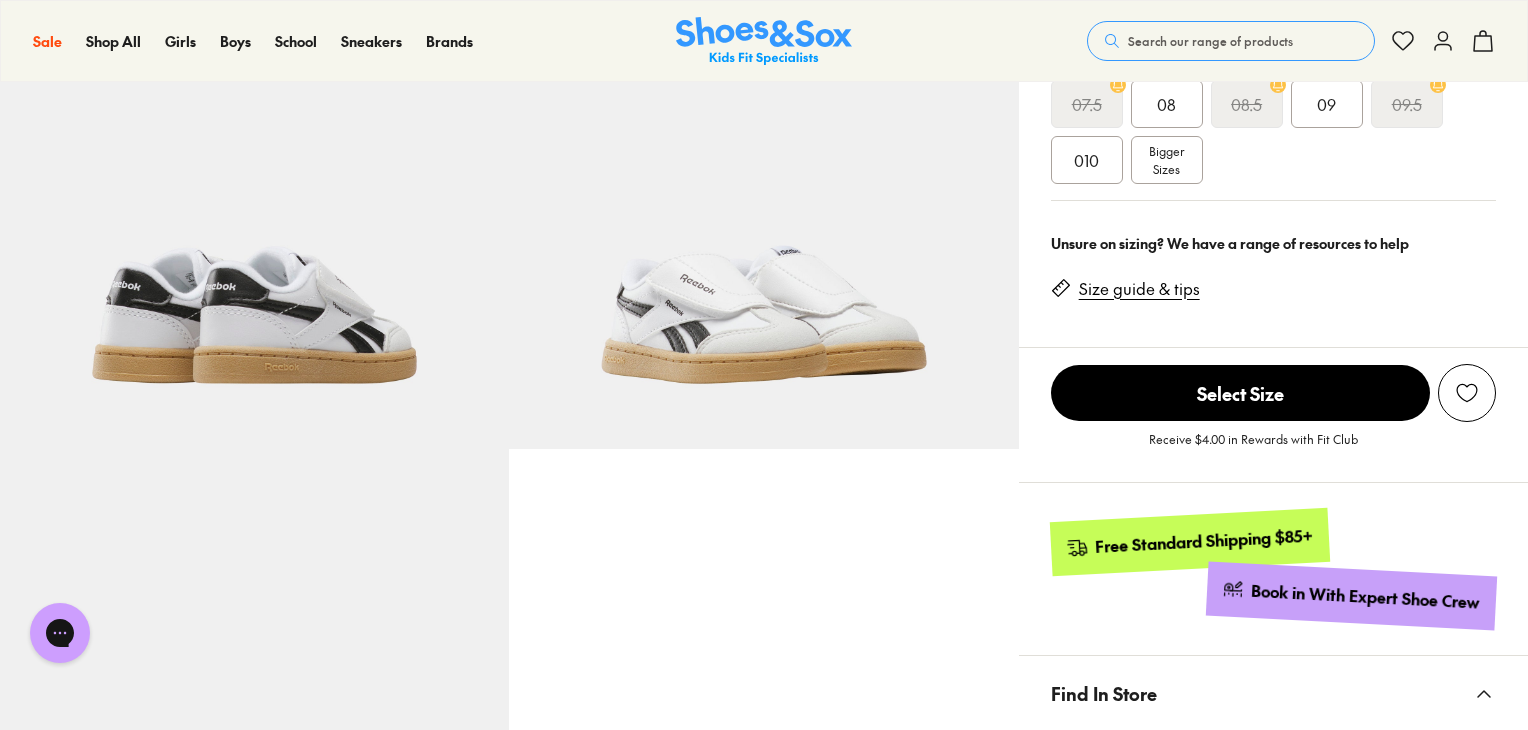 click on "Select Size" at bounding box center (1240, 393) 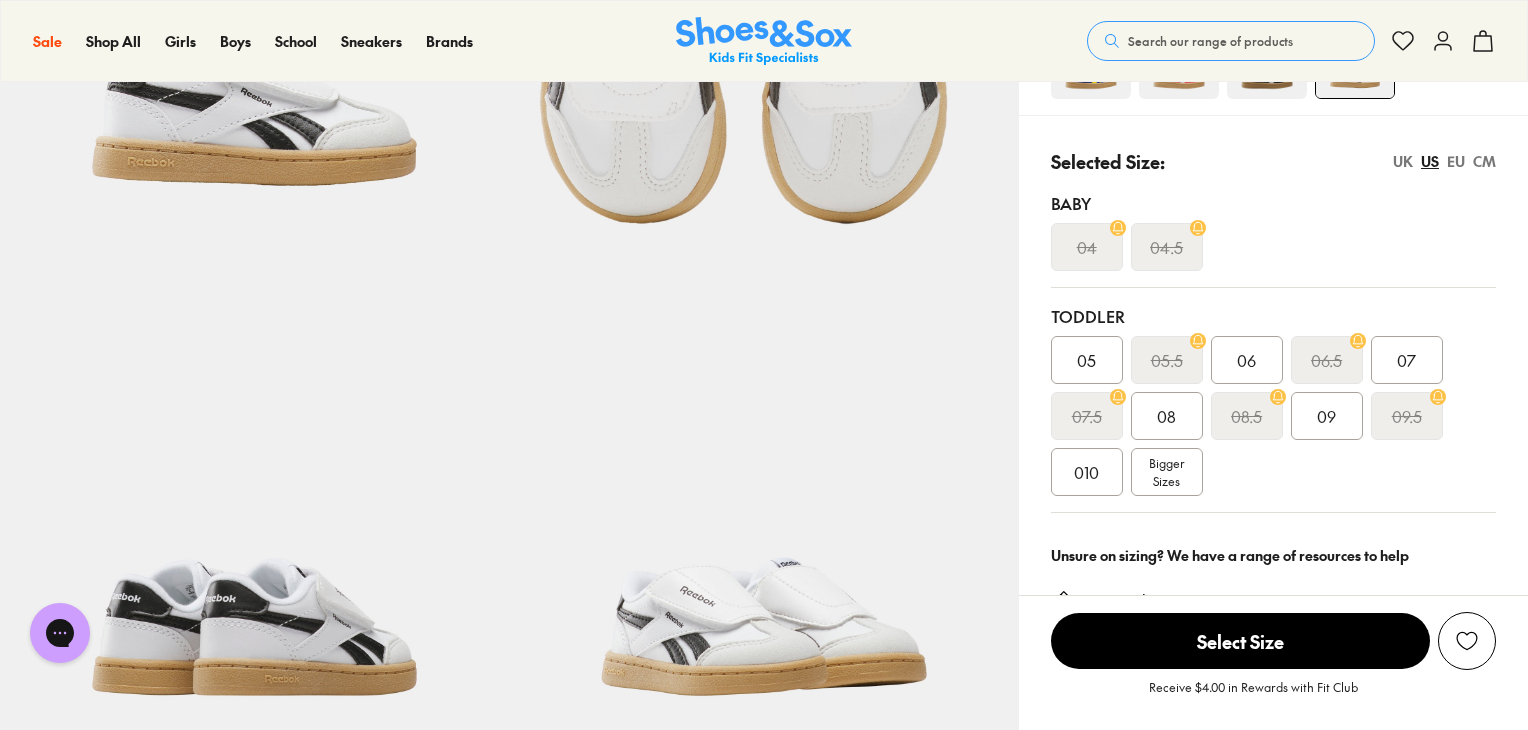 scroll, scrollTop: 382, scrollLeft: 0, axis: vertical 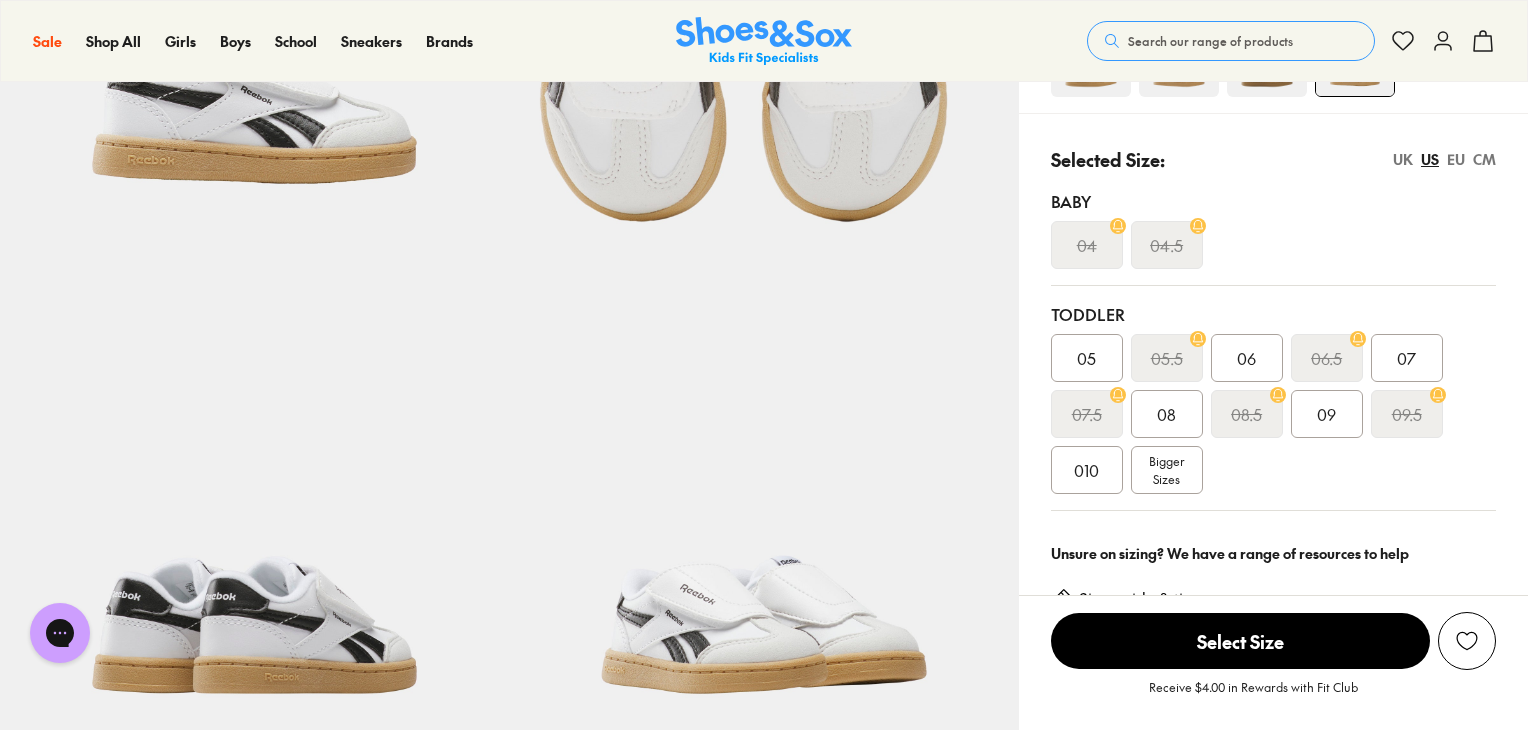 click on "05" at bounding box center (1087, 358) 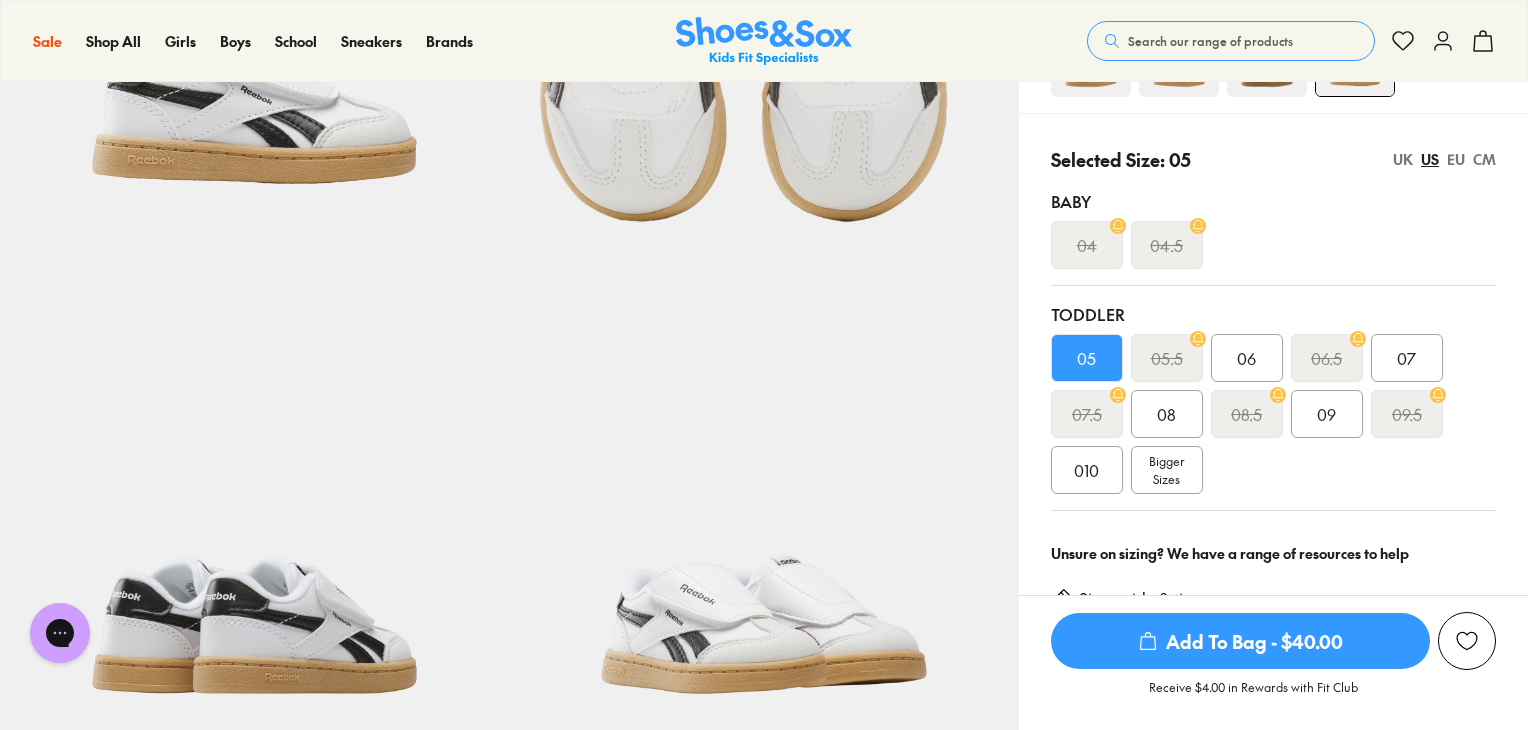 click on "Add To Bag - $40.00" at bounding box center (1240, 641) 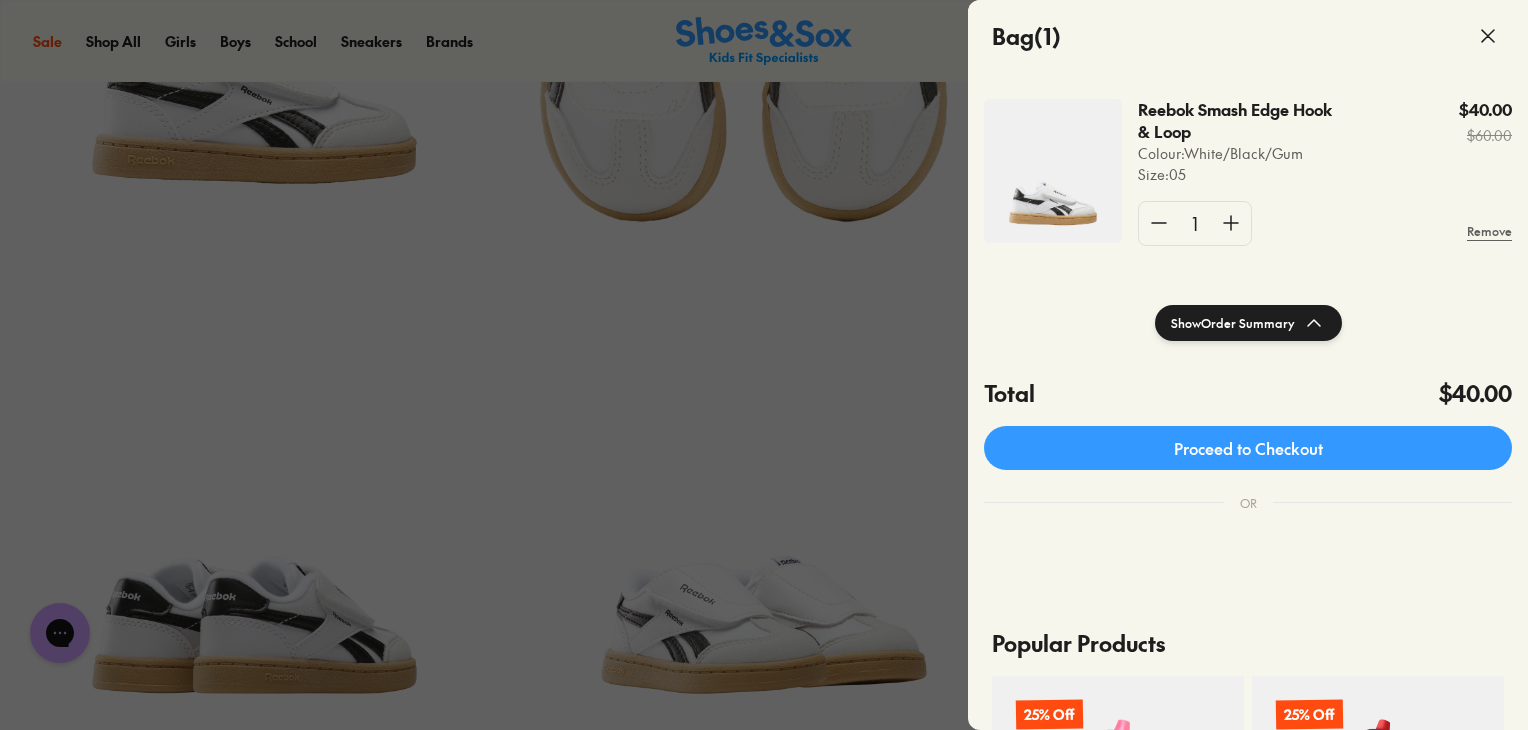 scroll, scrollTop: 0, scrollLeft: 0, axis: both 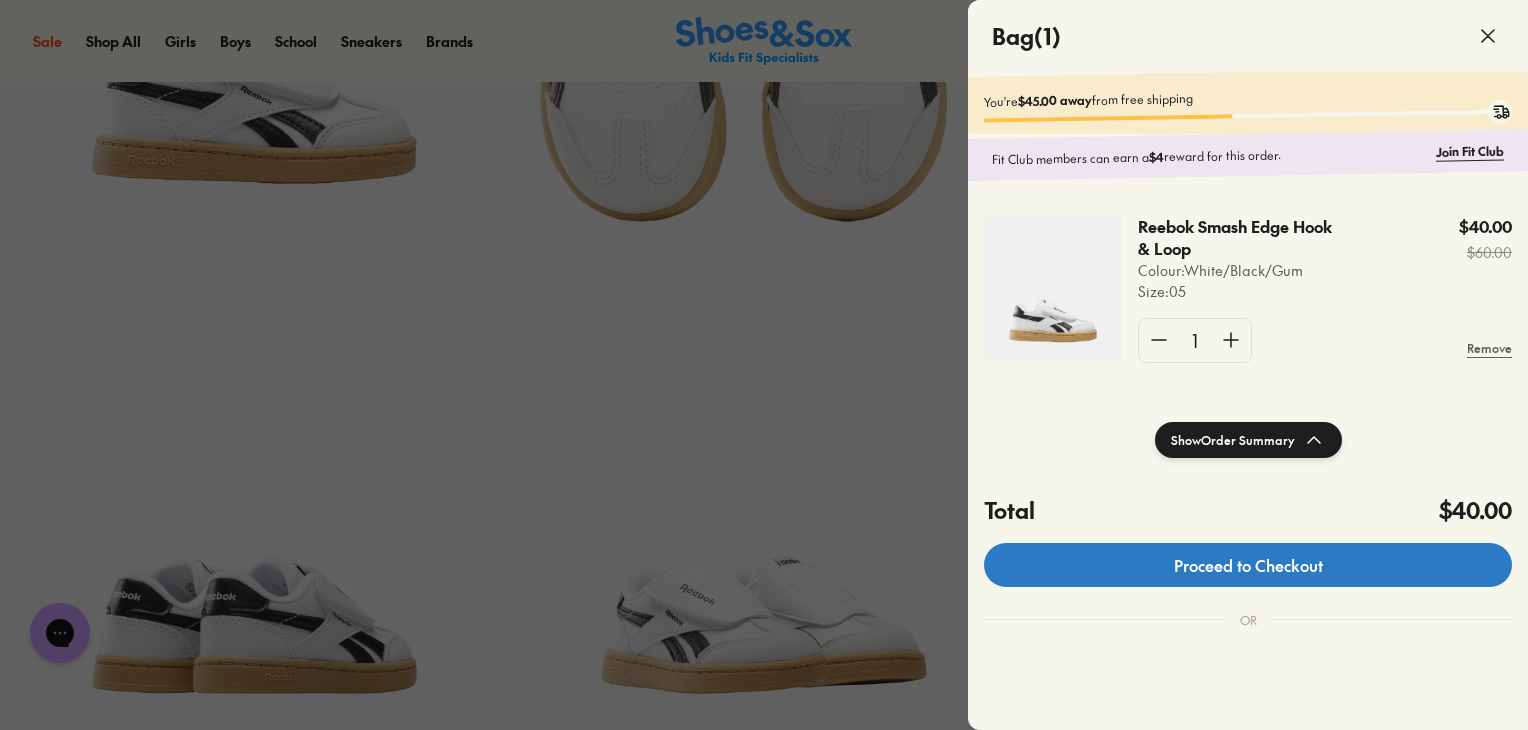 click on "Proceed to Checkout" 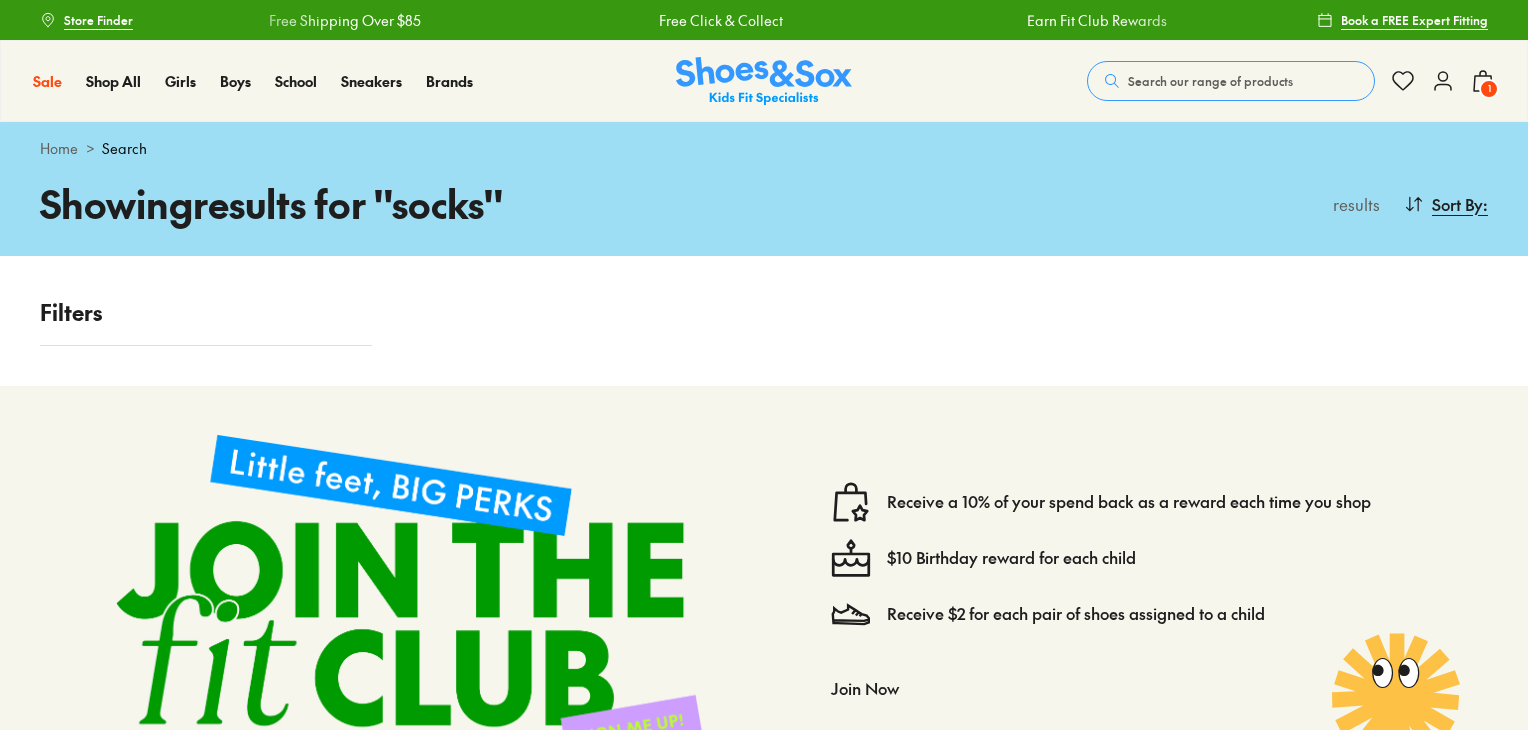 scroll, scrollTop: 0, scrollLeft: 0, axis: both 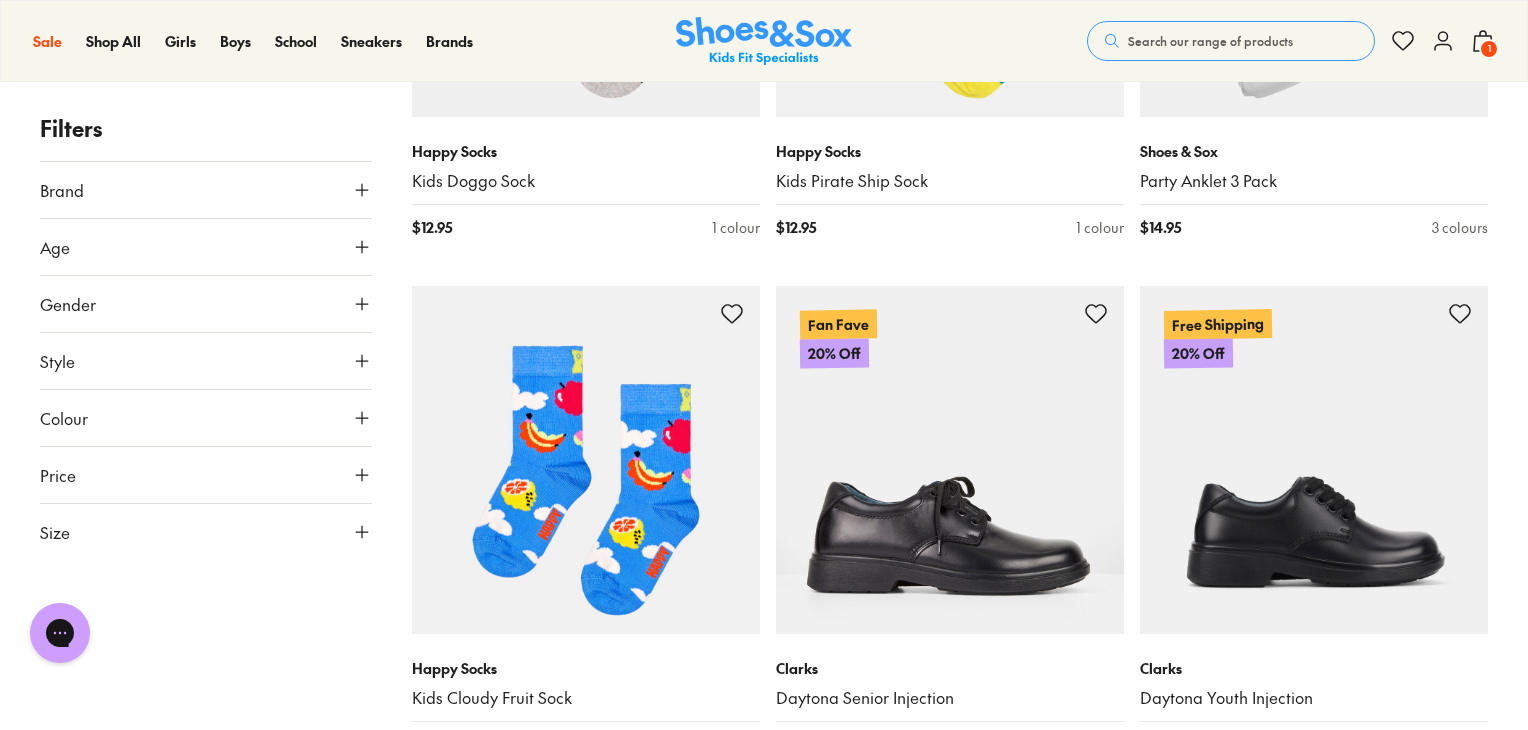 click on "Price" at bounding box center (206, 475) 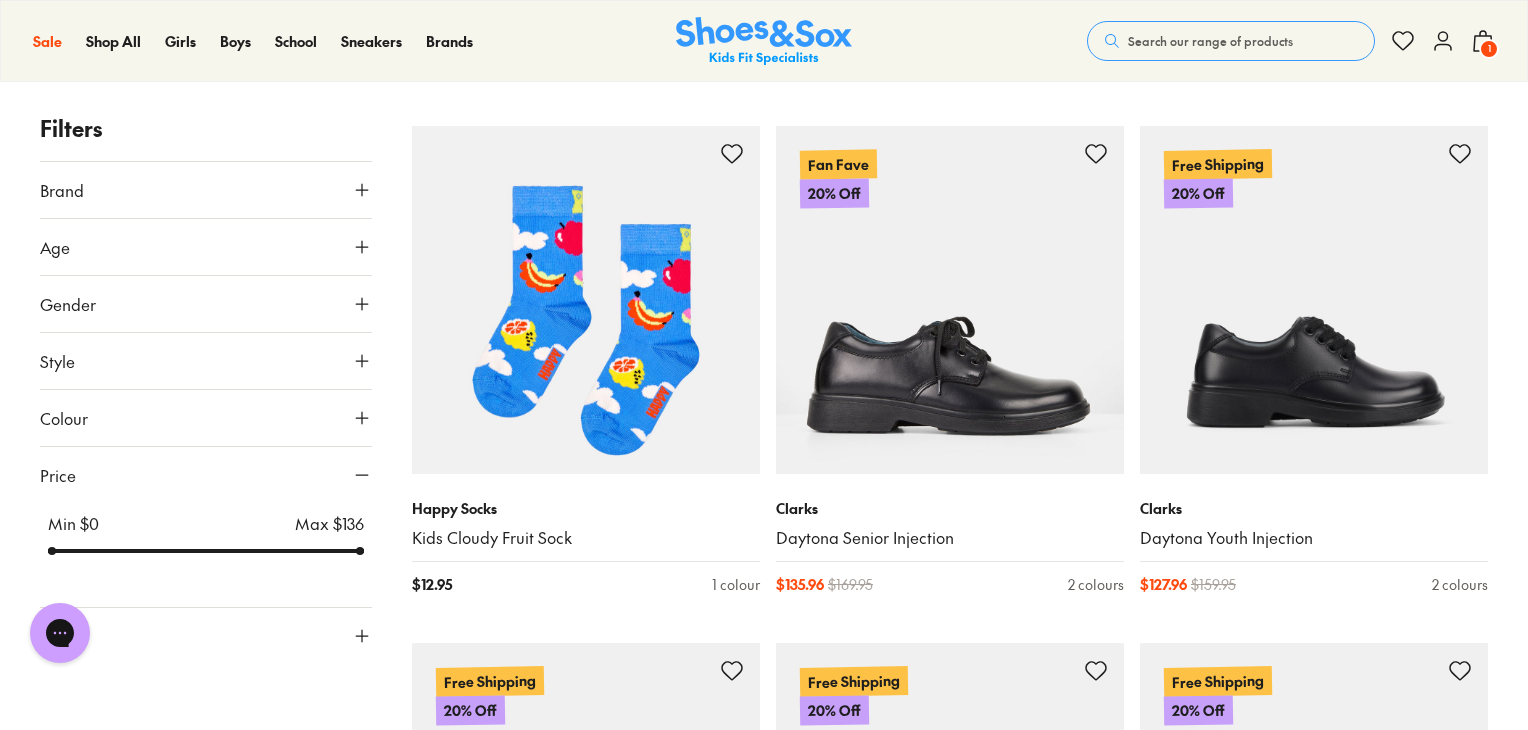 scroll, scrollTop: 2756, scrollLeft: 0, axis: vertical 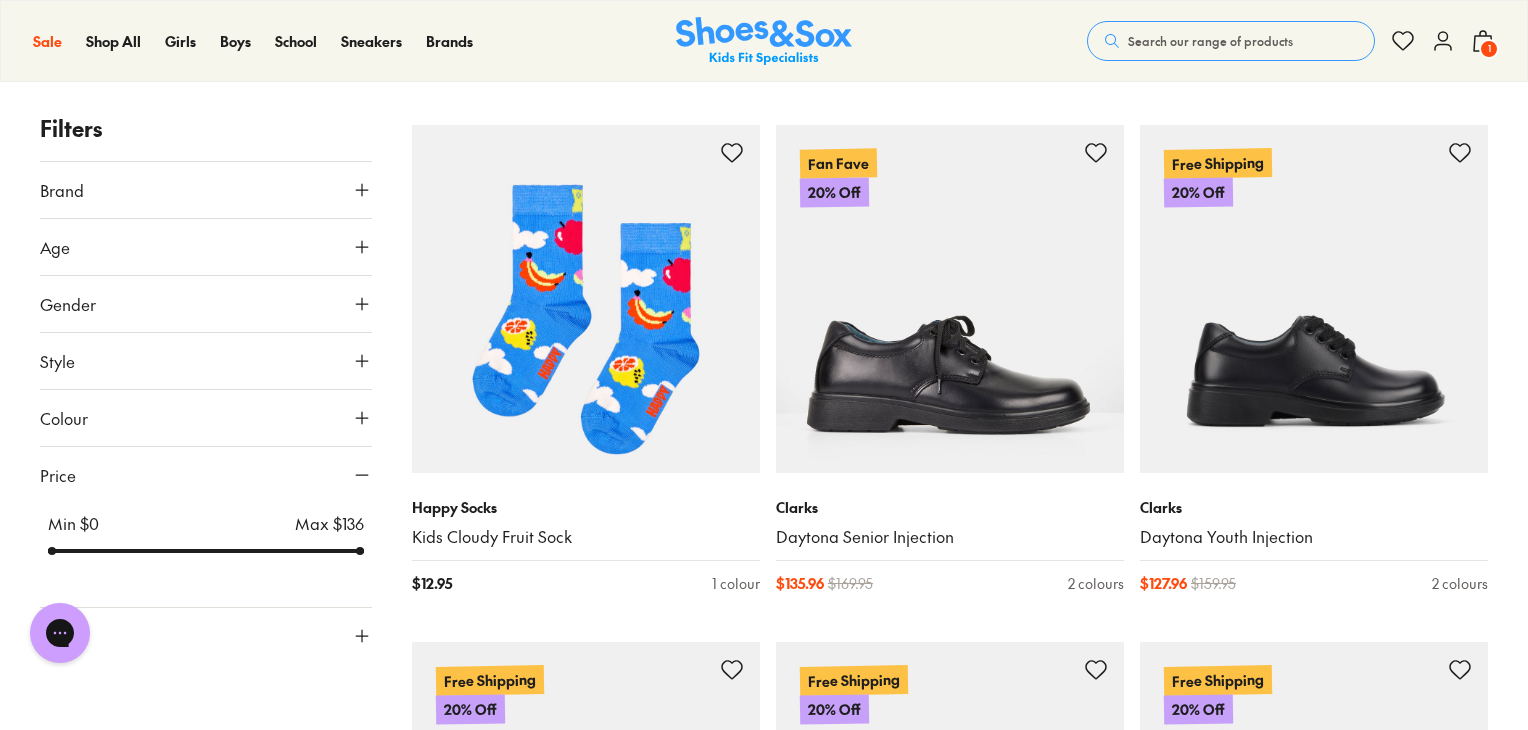 click on "Min $ 0 Max $ 136" at bounding box center (206, 535) 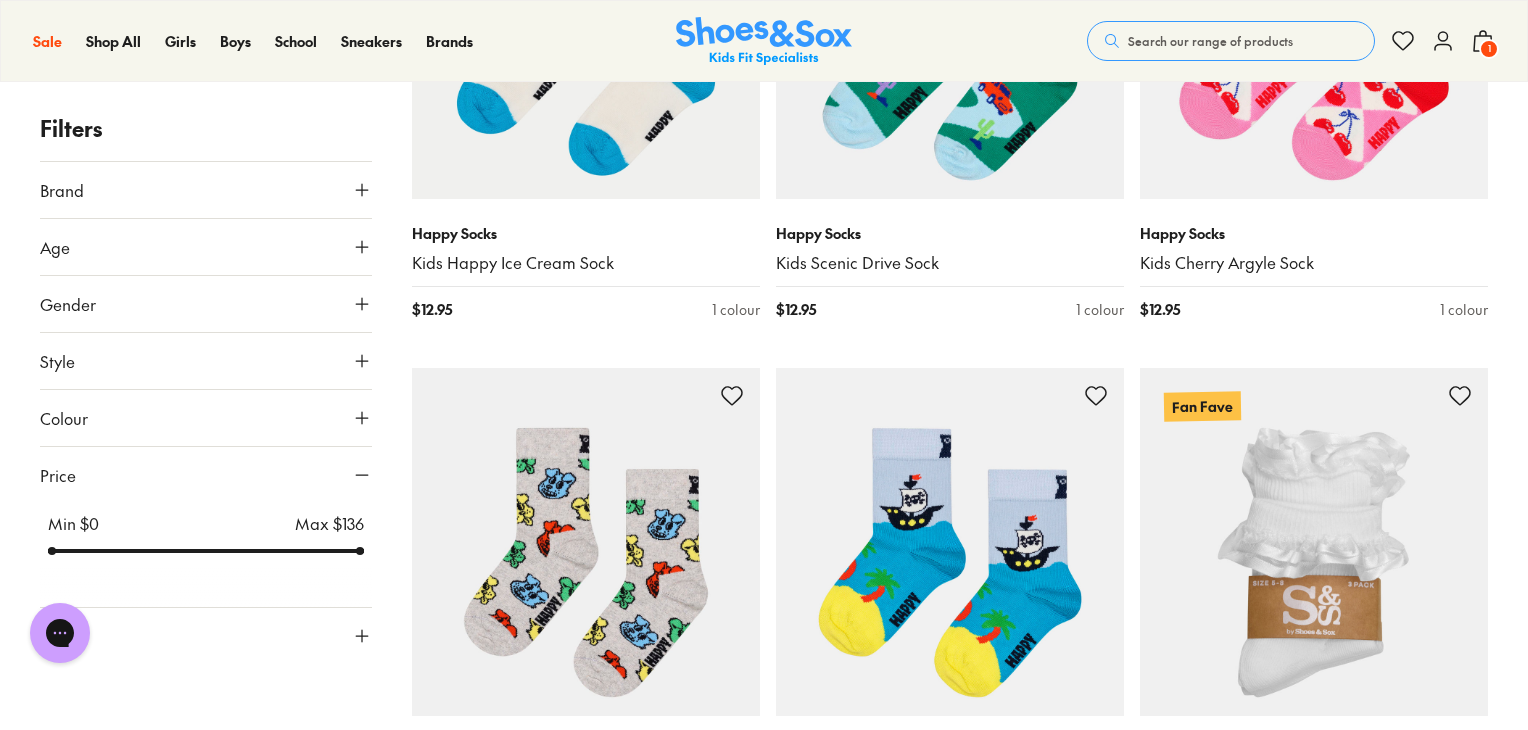 scroll, scrollTop: 2172, scrollLeft: 0, axis: vertical 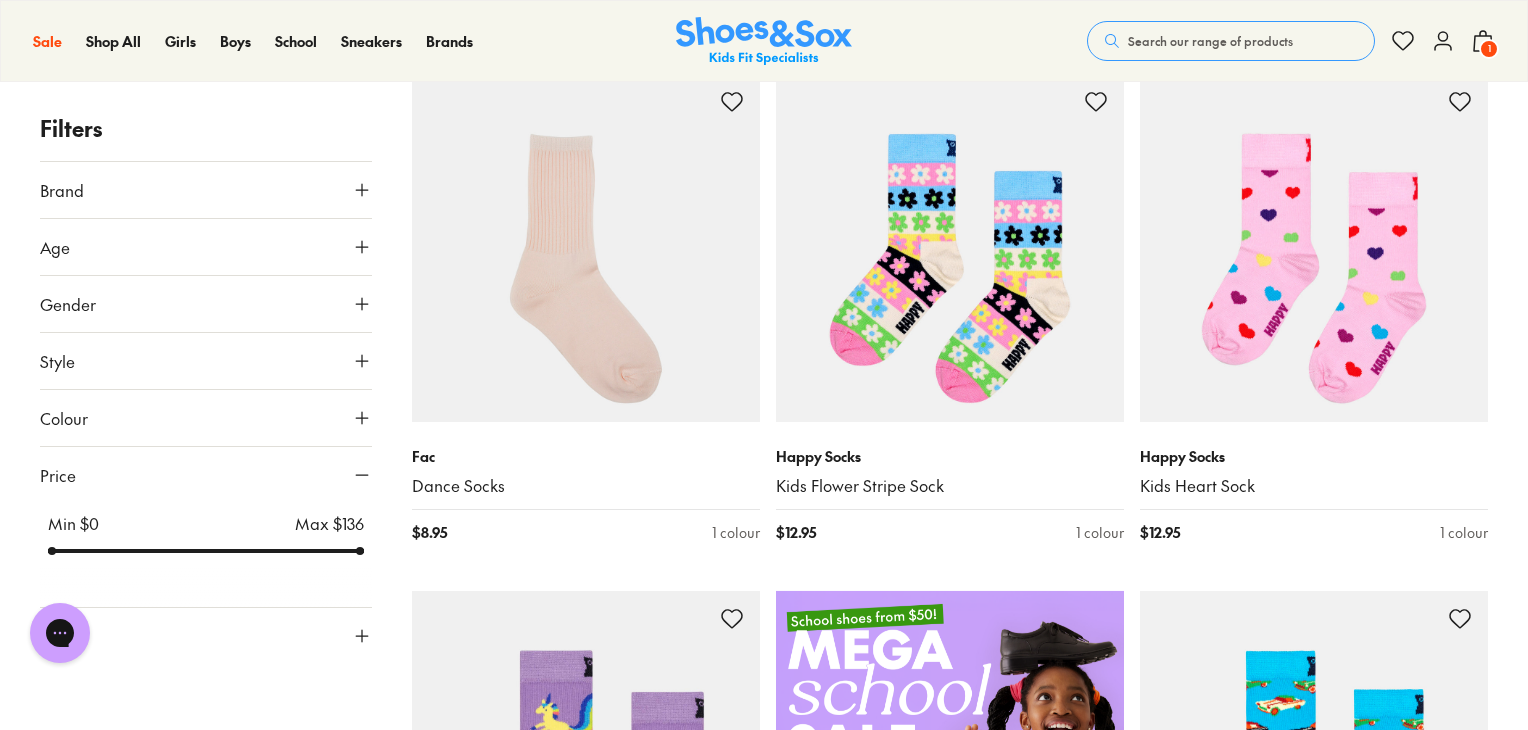 type on "***" 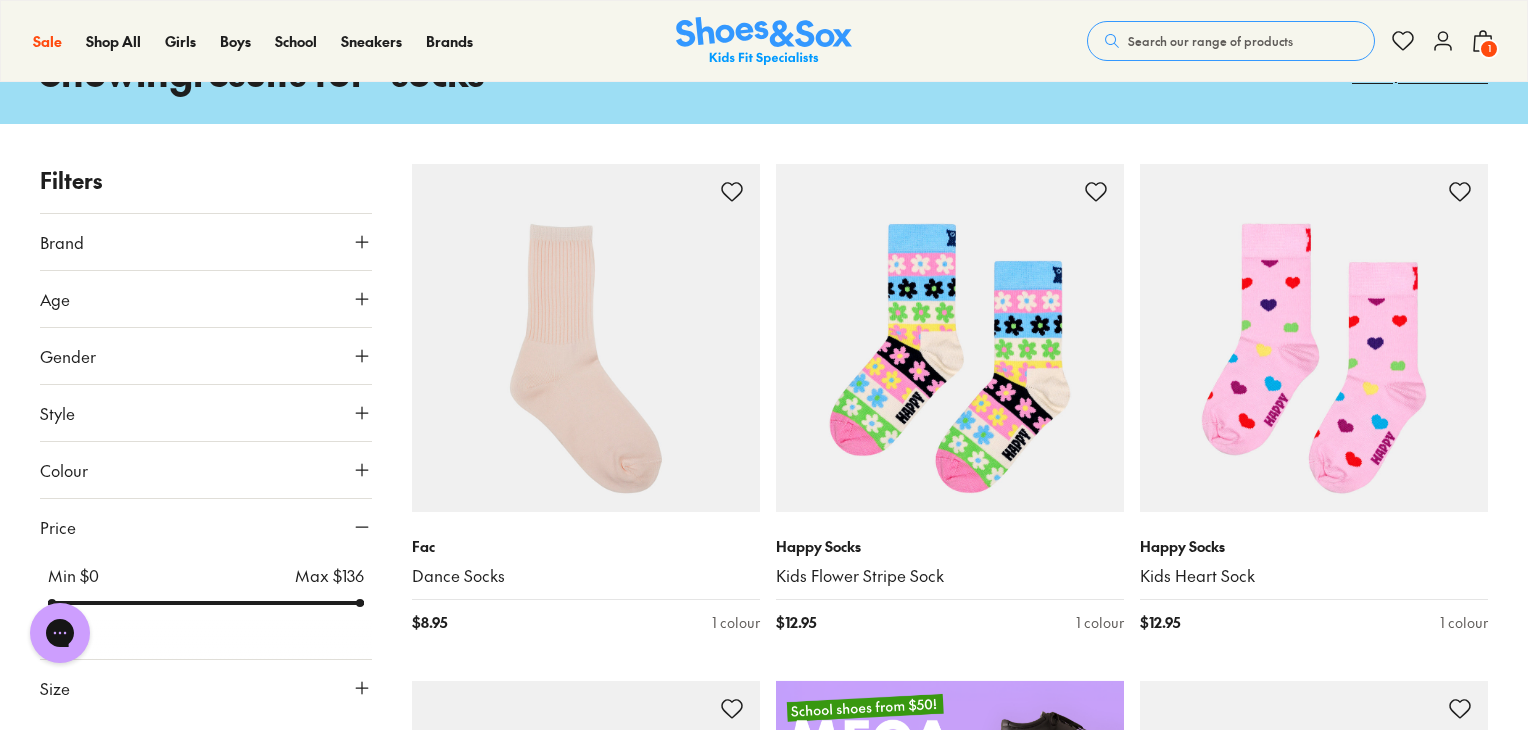 scroll, scrollTop: 0, scrollLeft: 0, axis: both 